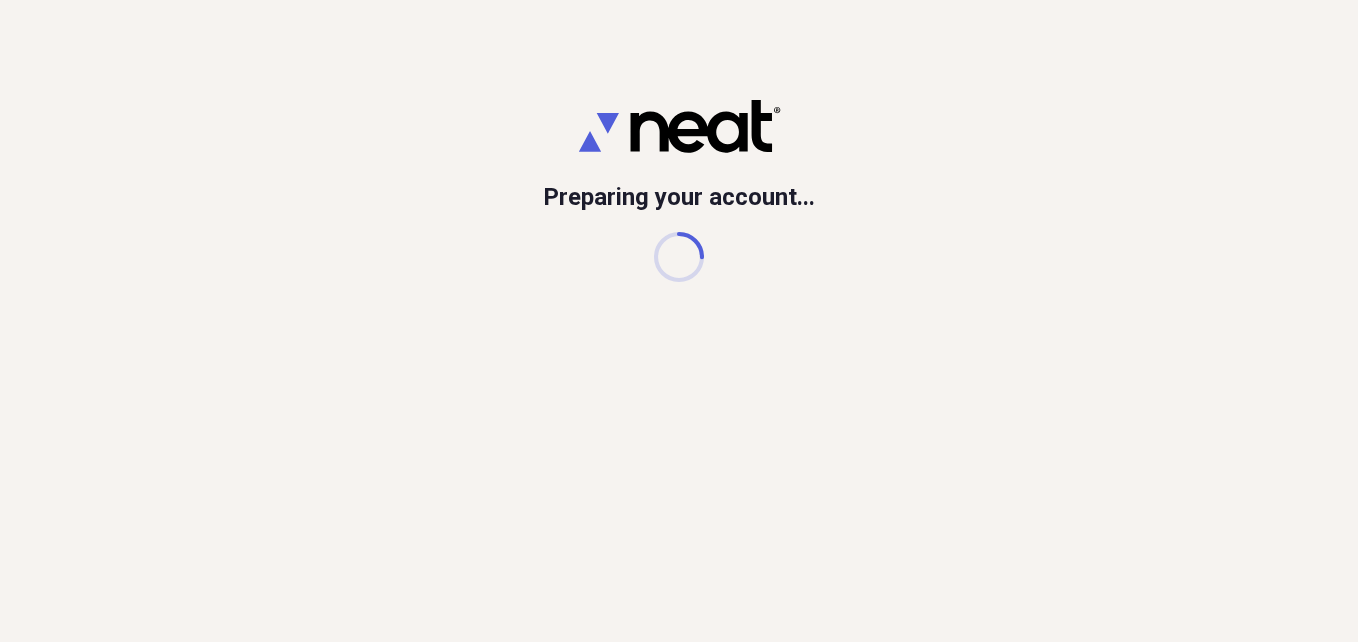 scroll, scrollTop: 0, scrollLeft: 0, axis: both 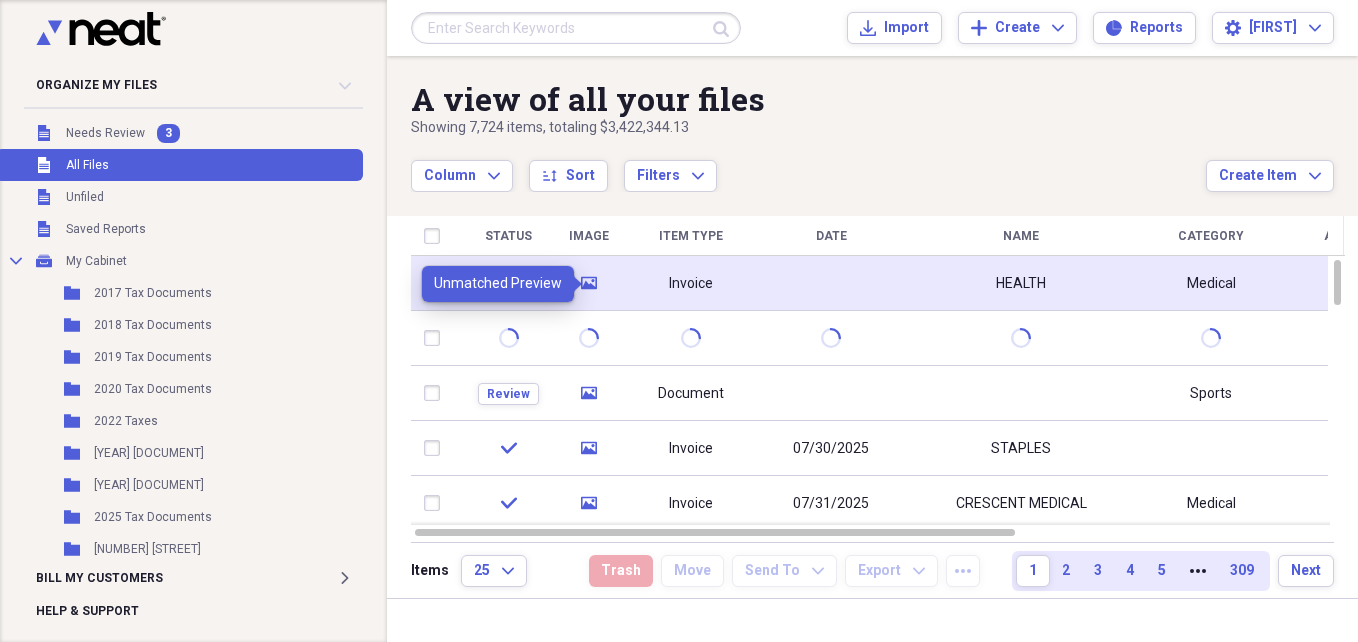 click 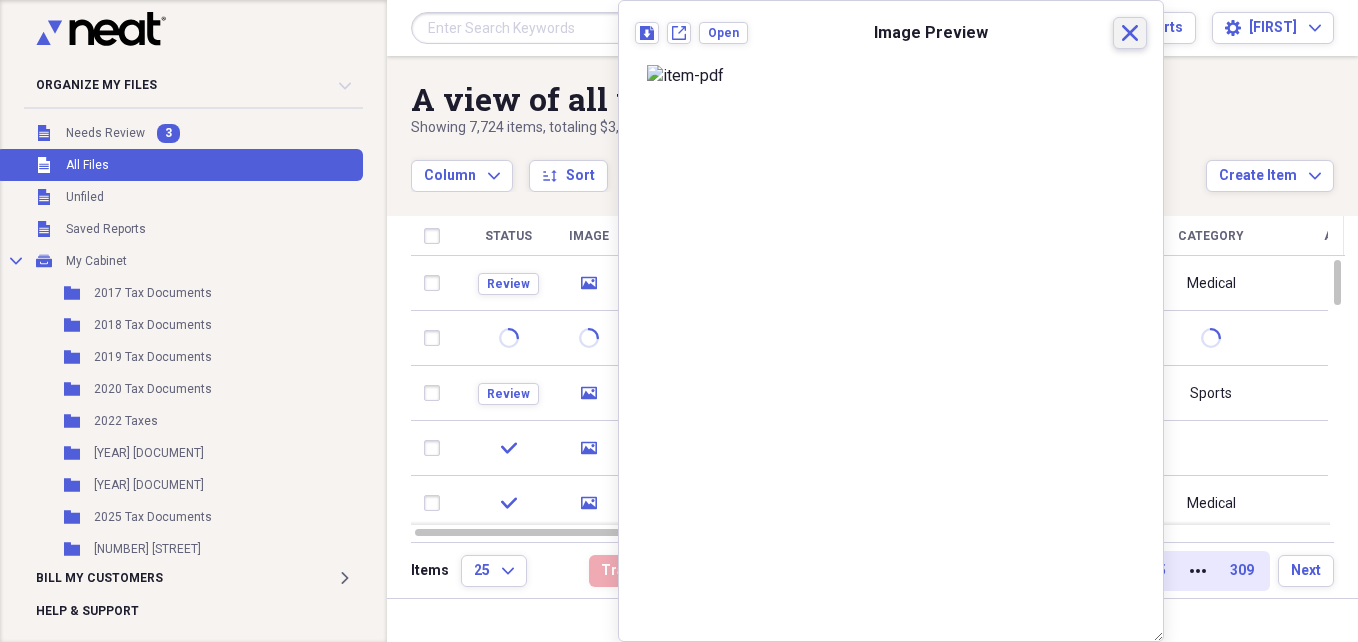 click 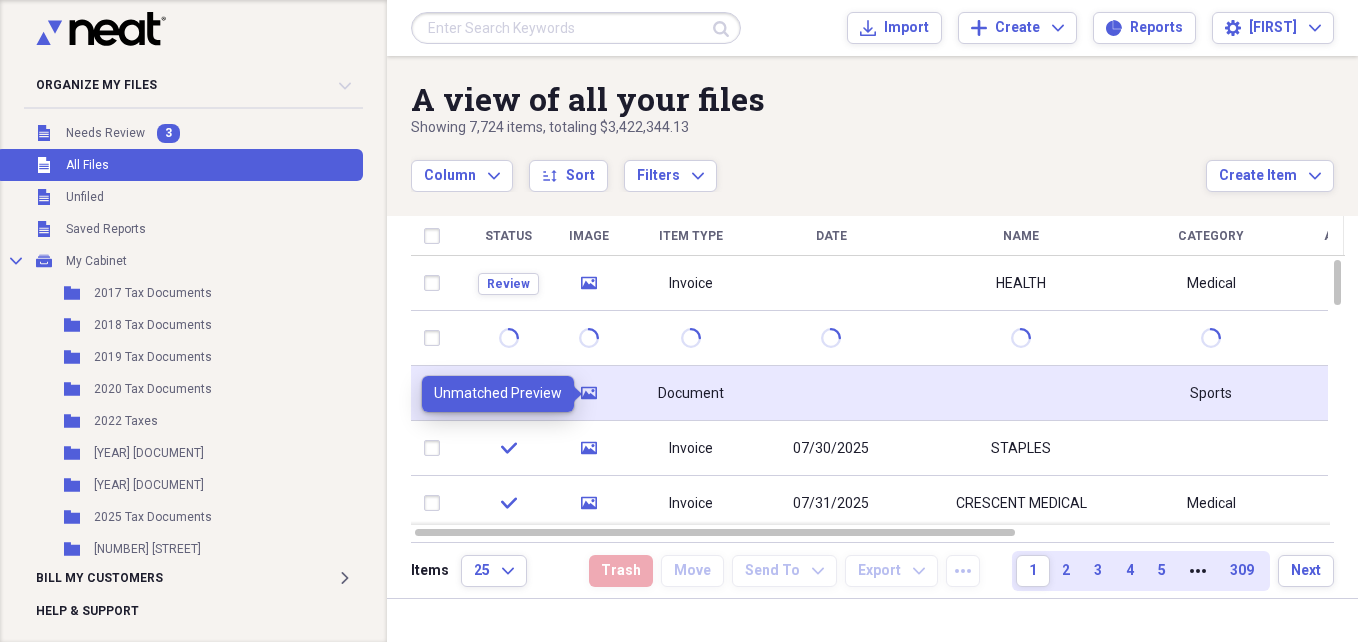 click 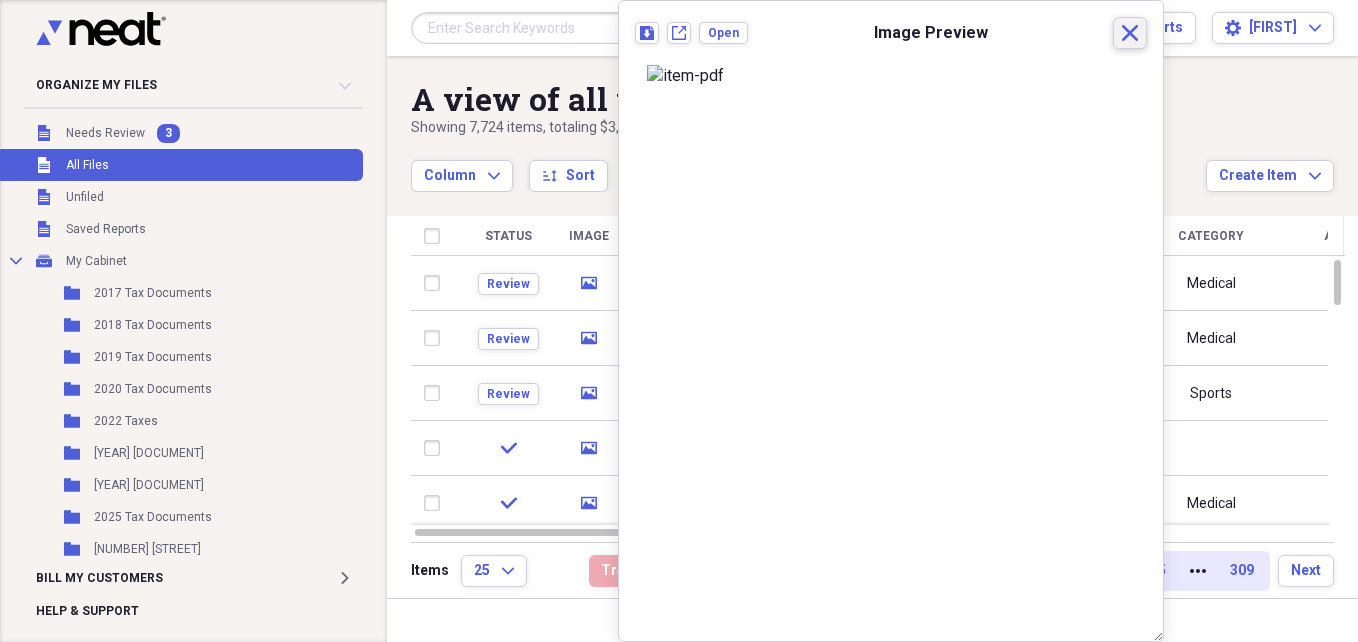 click on "Close" at bounding box center (1130, 33) 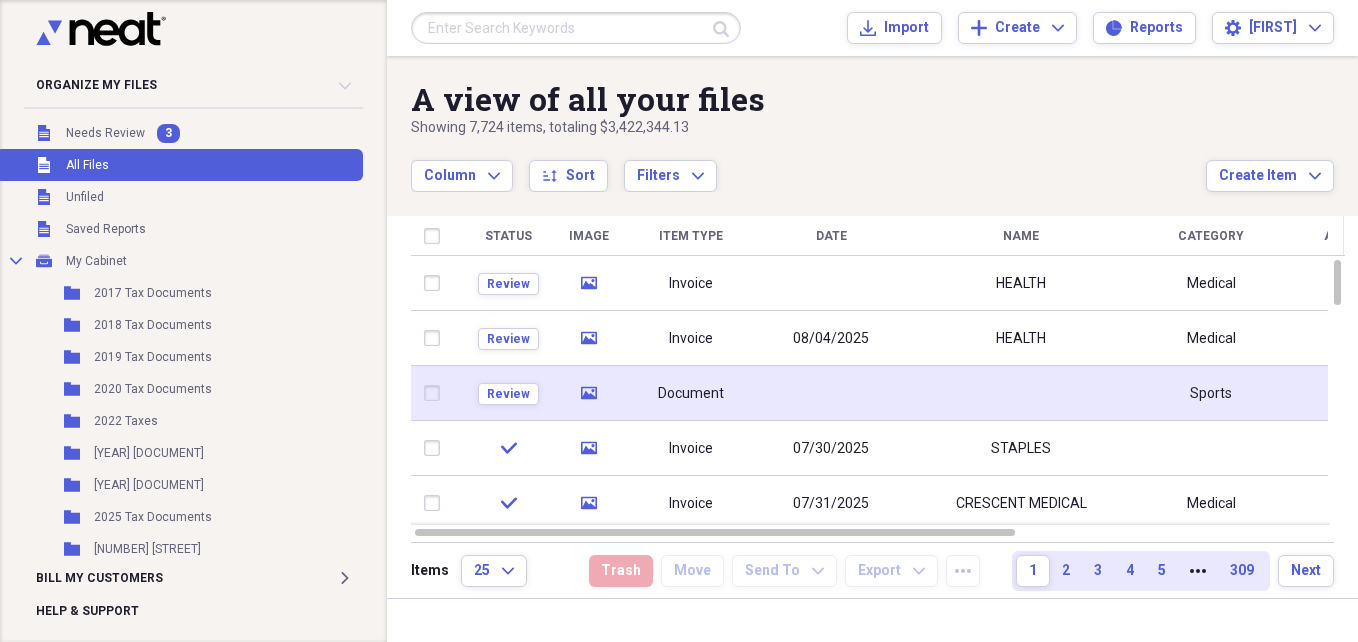 click on "Document" at bounding box center [691, 394] 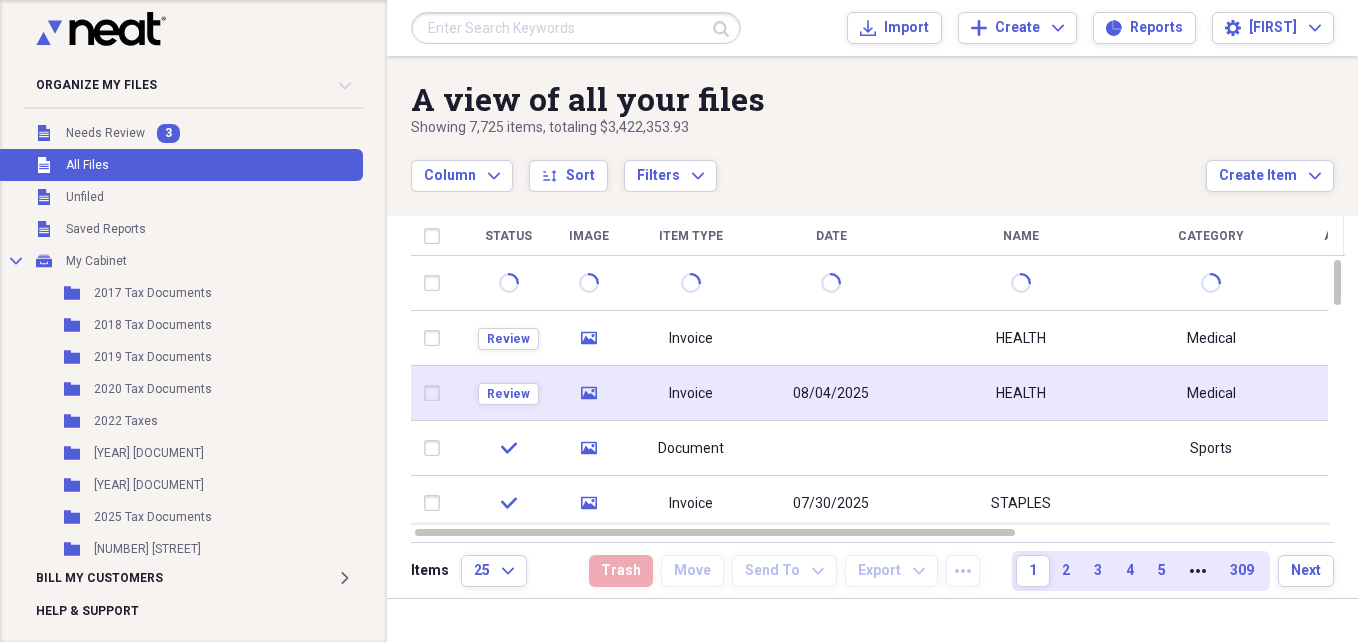 click on "Invoice" at bounding box center [691, 393] 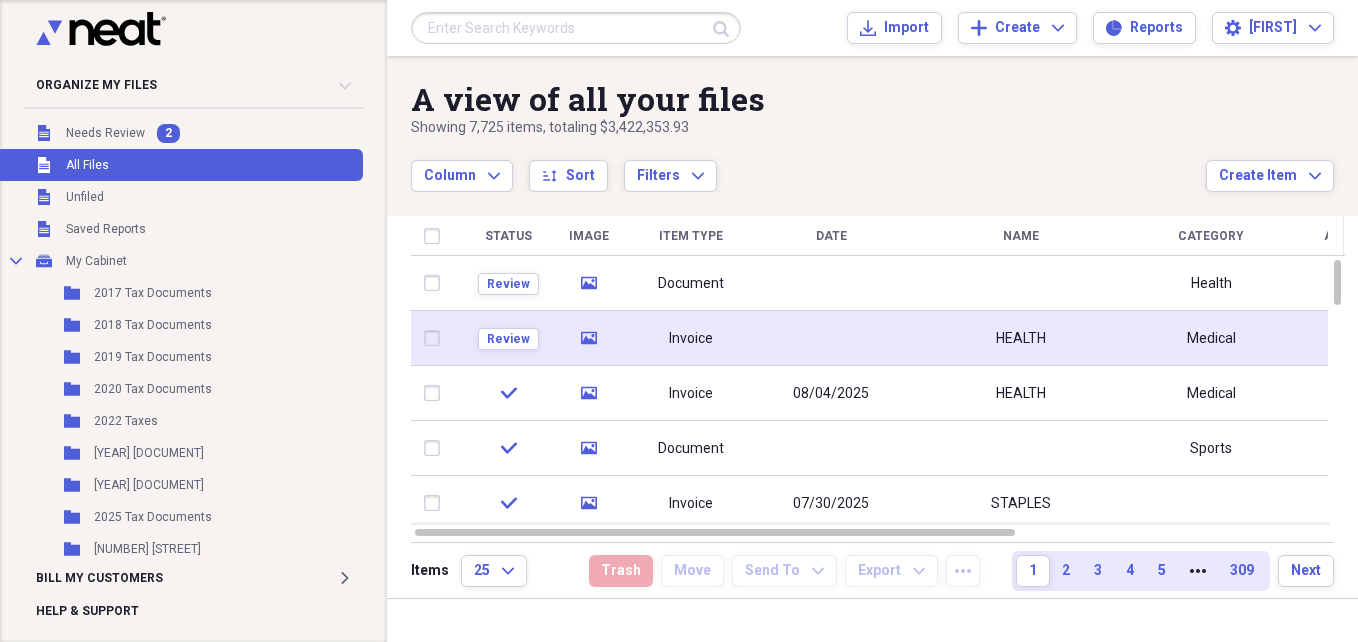 click on "Invoice" at bounding box center [691, 339] 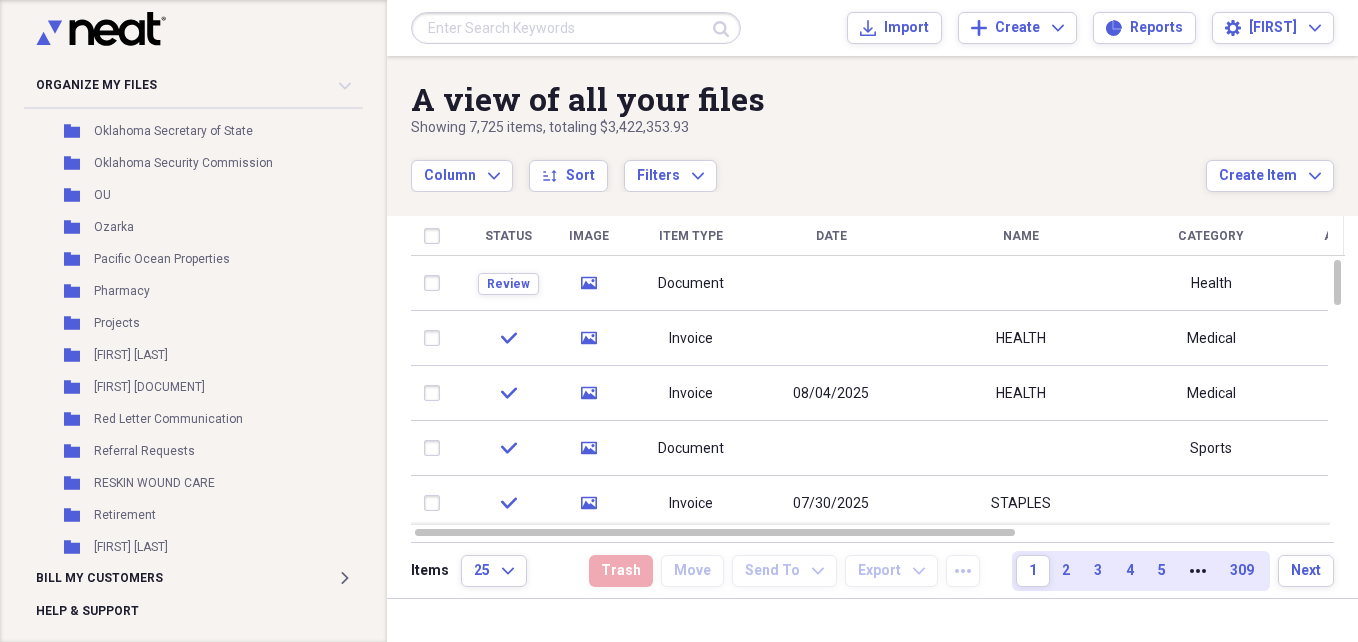 scroll, scrollTop: 3058, scrollLeft: 0, axis: vertical 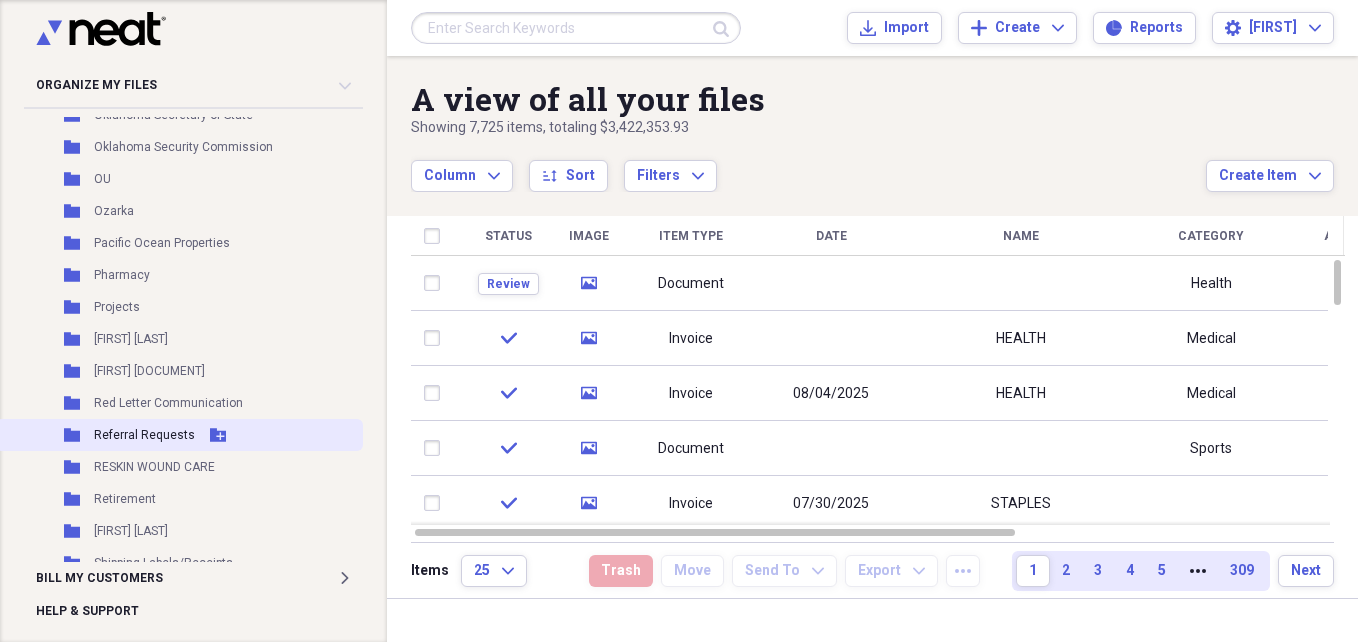 click on "Referral Requests" at bounding box center (144, 435) 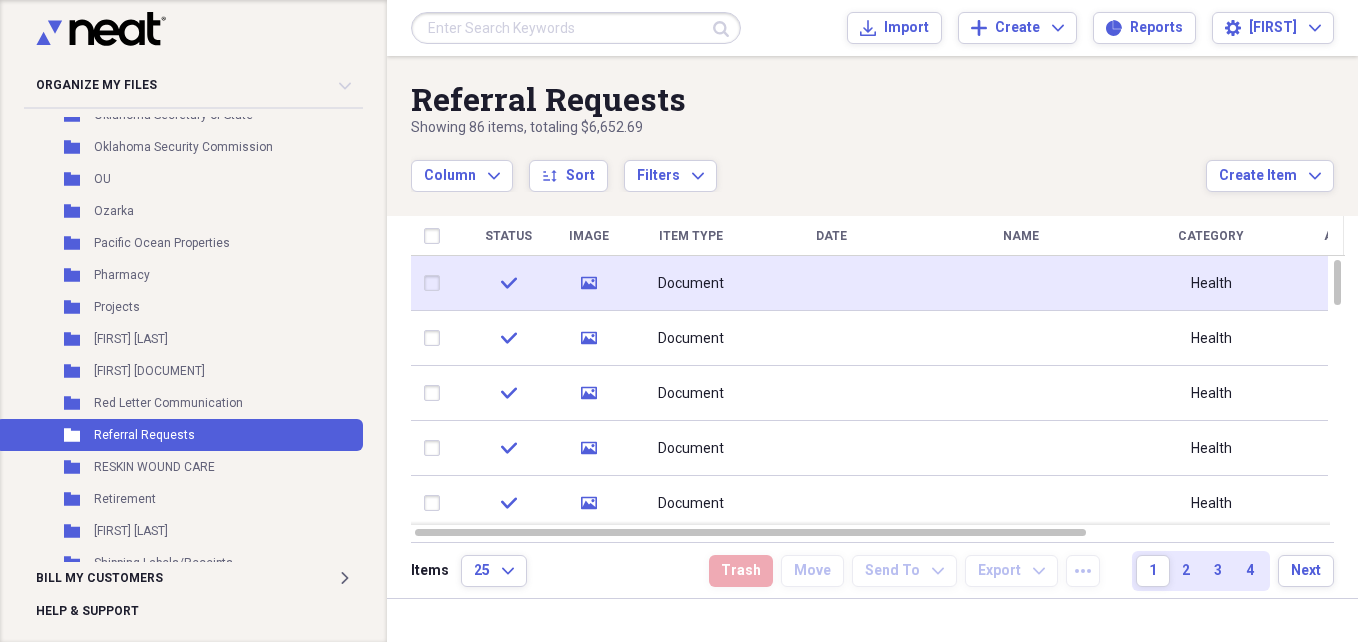 click 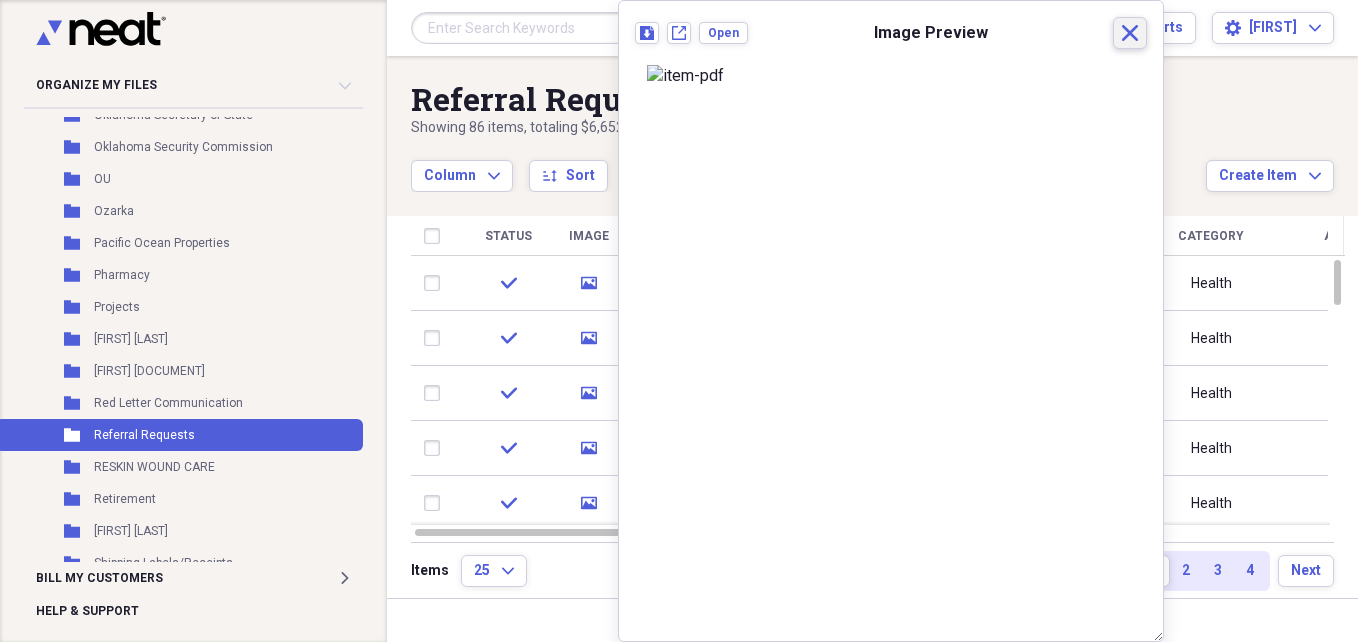 click on "Close" 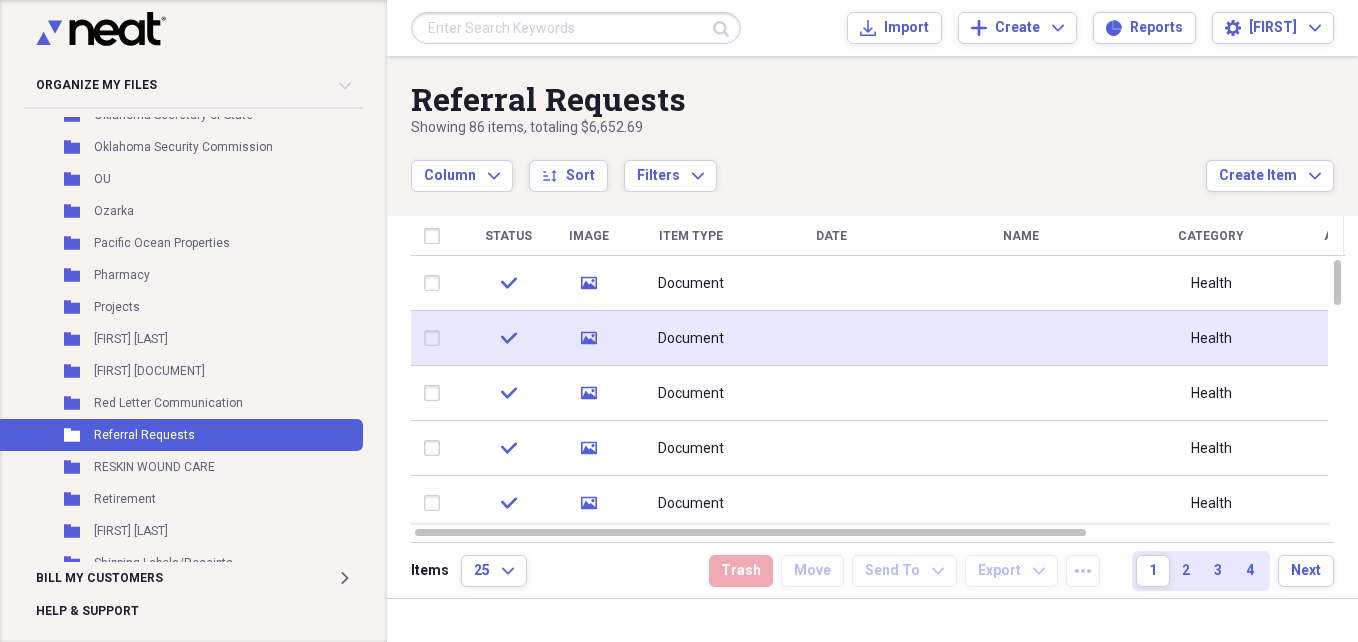 click on "media" 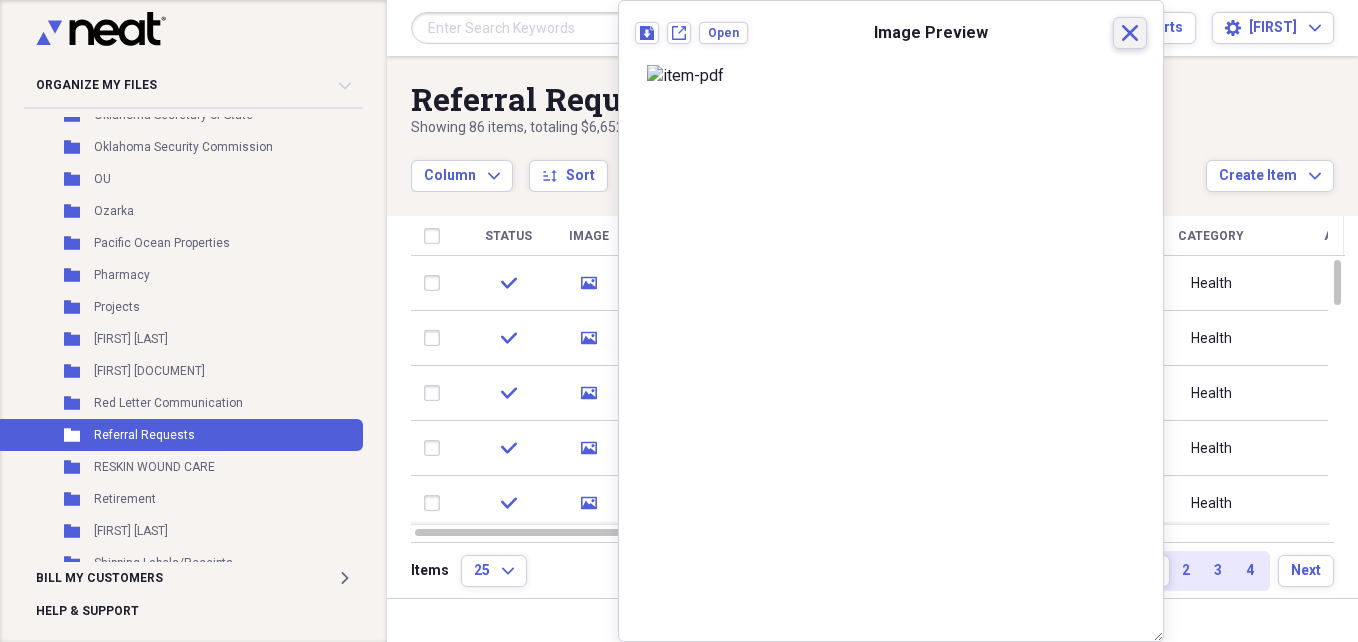 click on "Close" 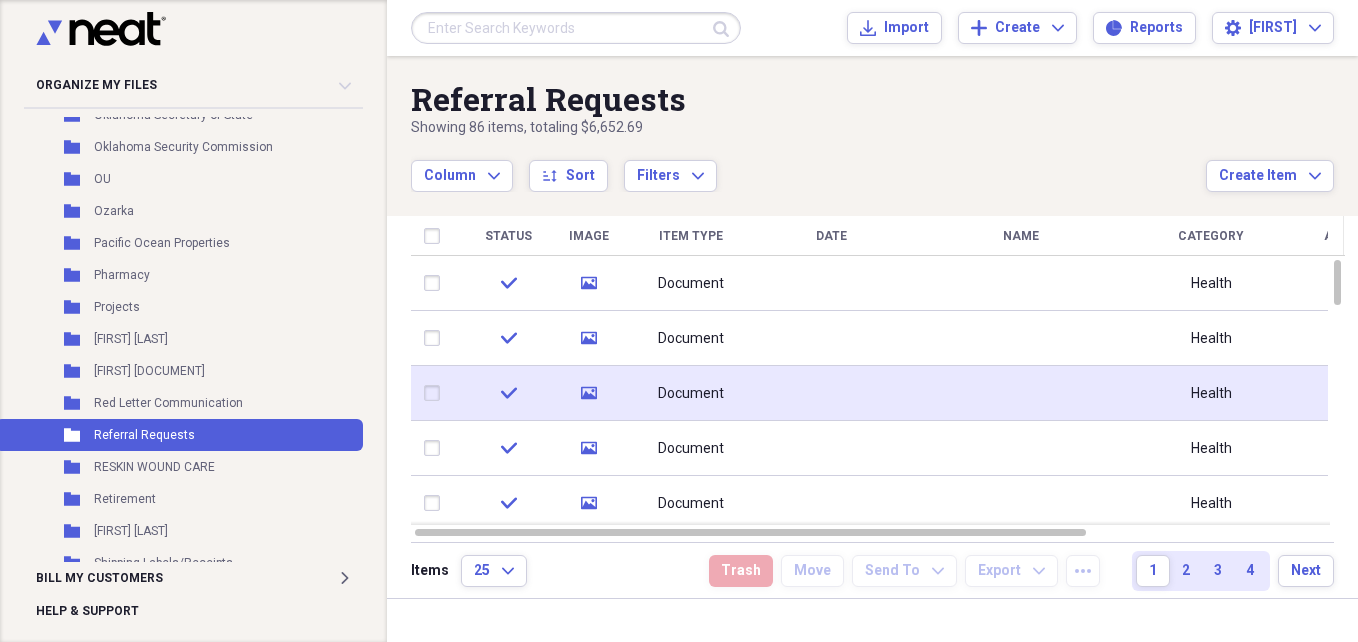 click 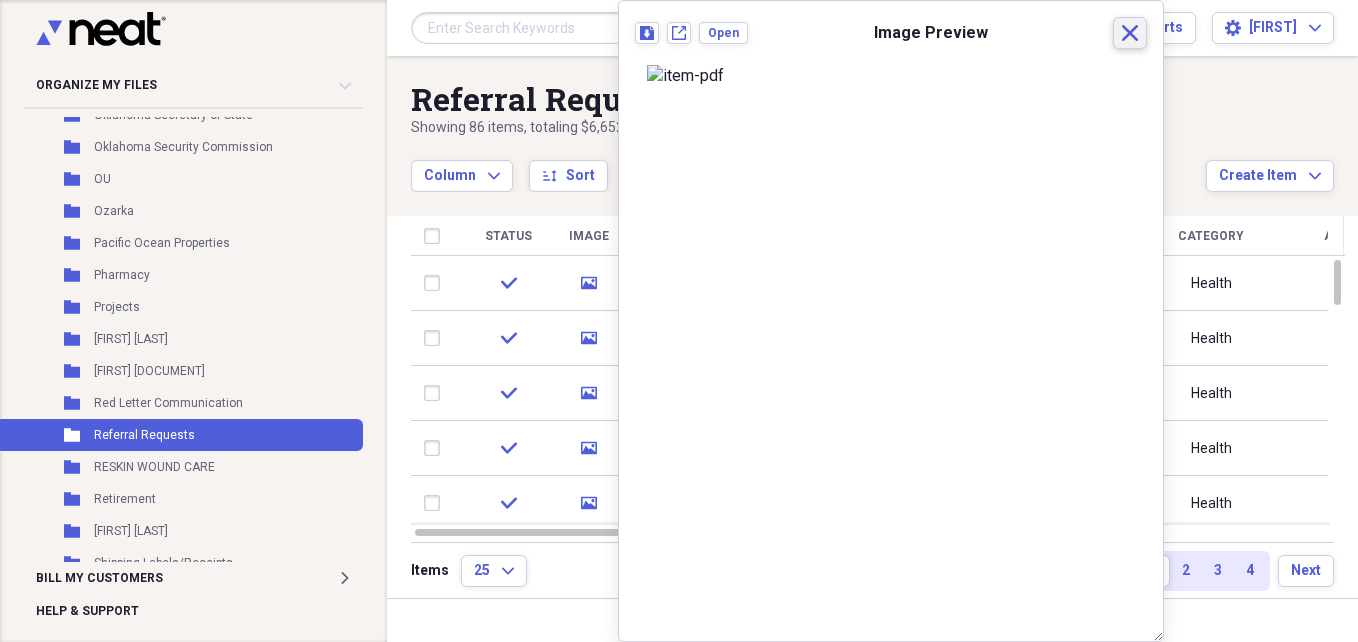 click on "Close" 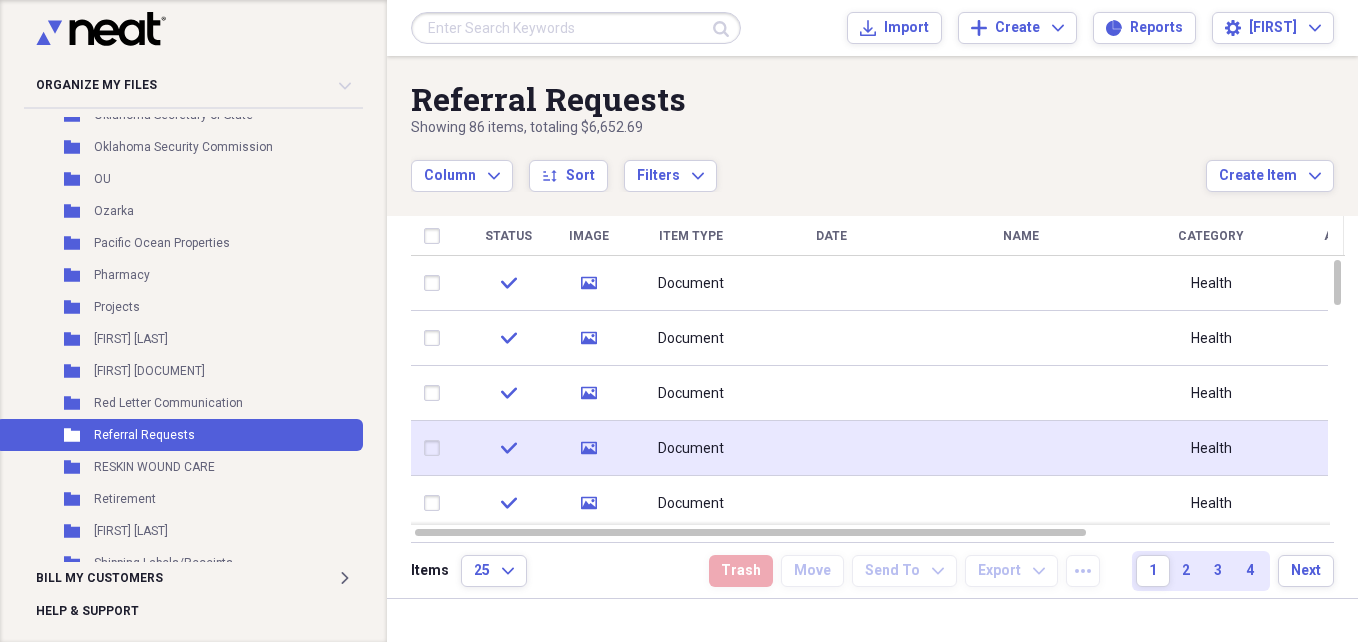 click 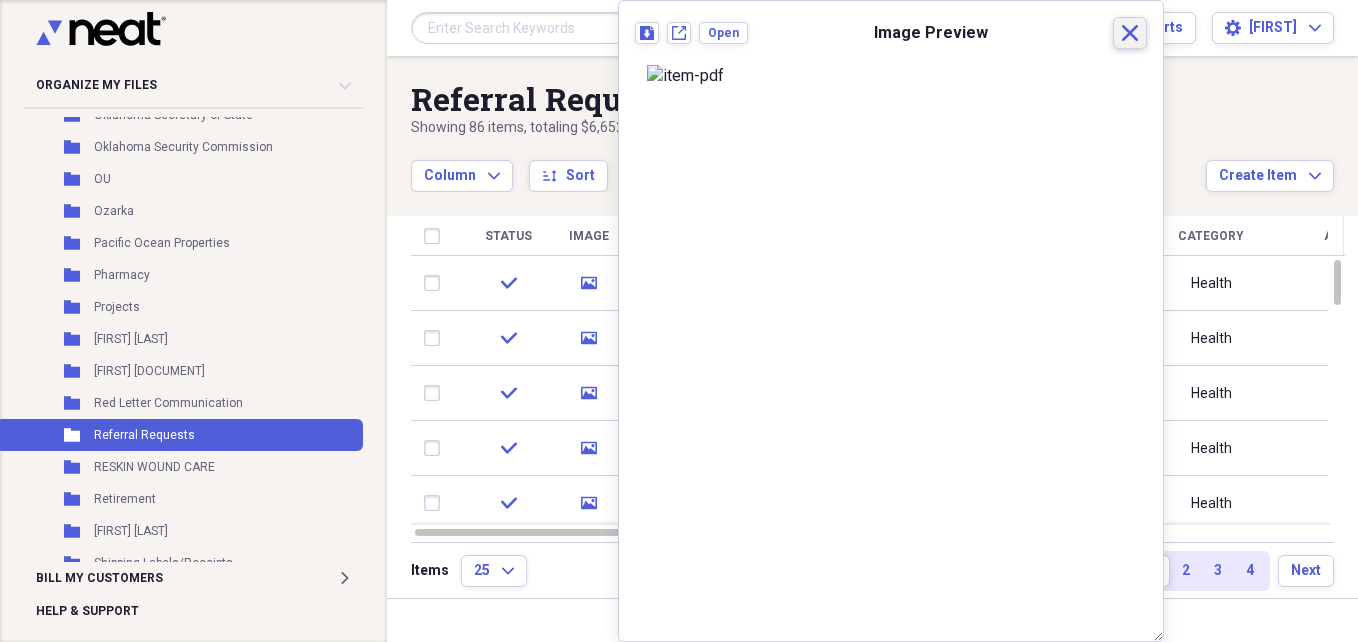 click on "Close" 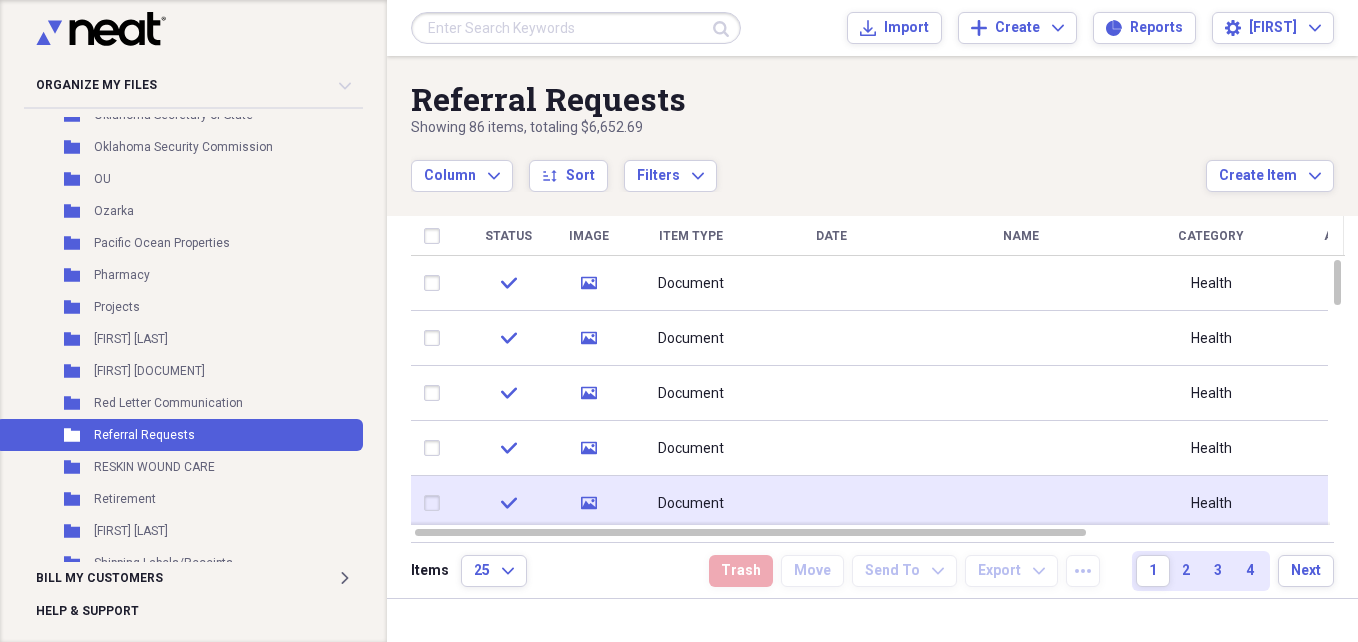 click 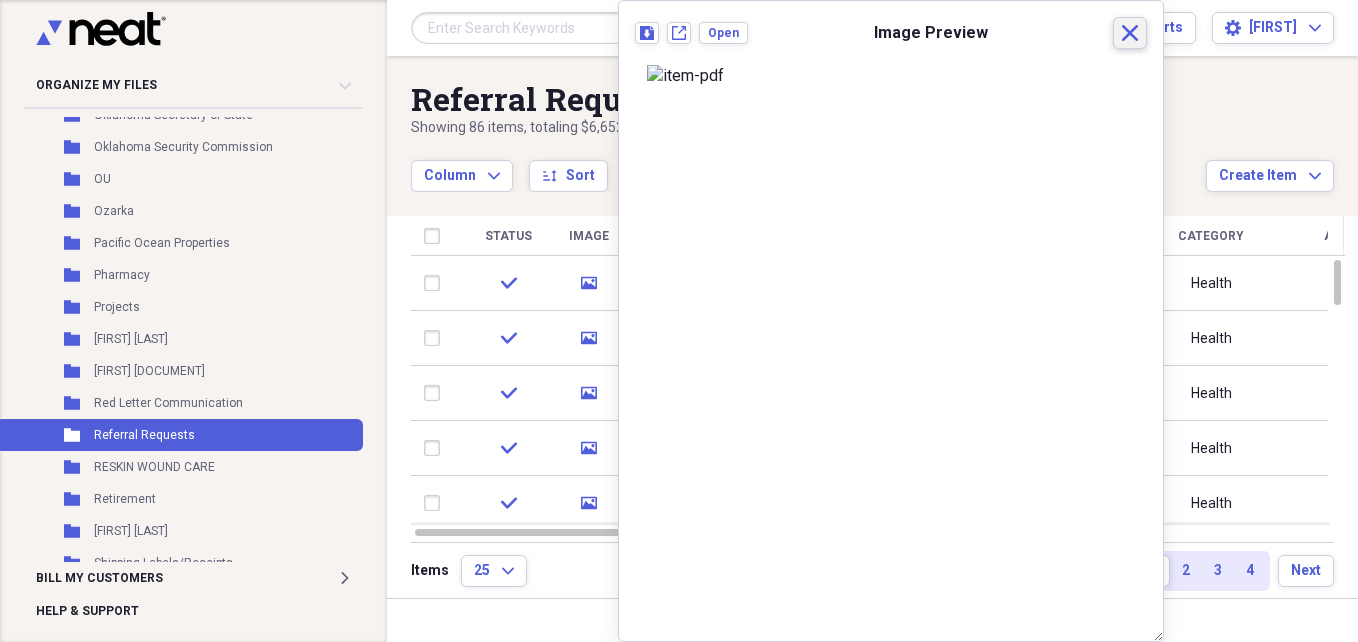 click on "Close" at bounding box center [1130, 33] 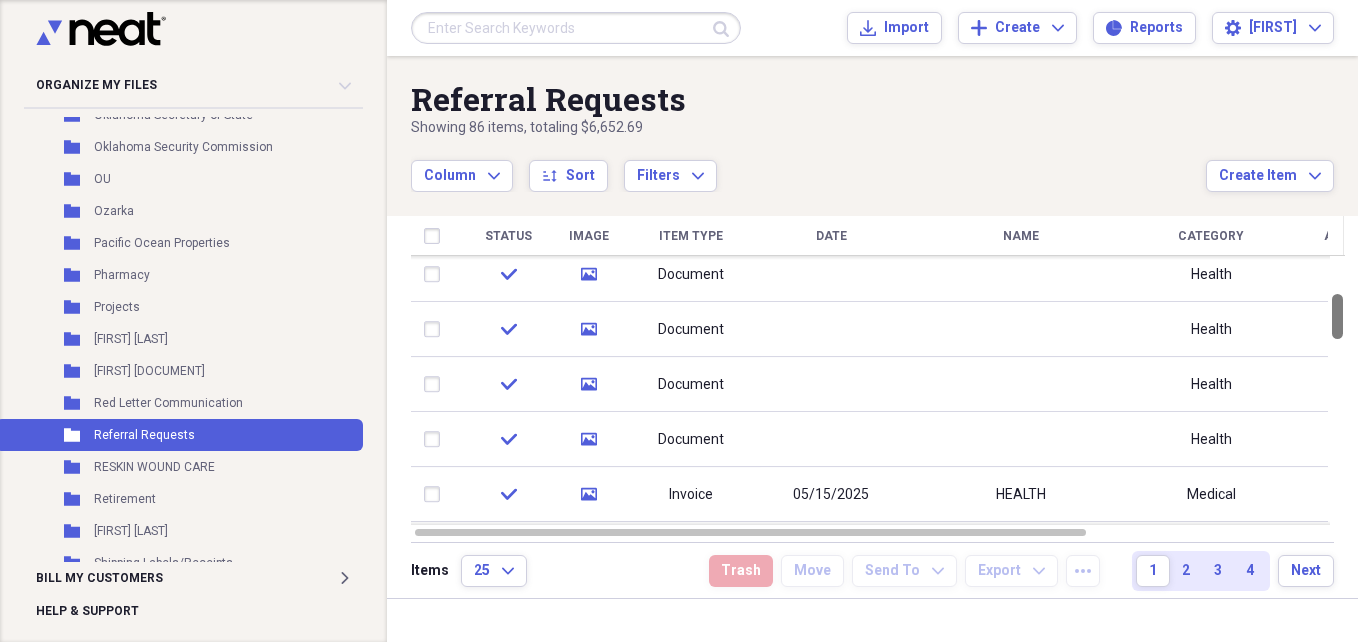 drag, startPoint x: 1352, startPoint y: 291, endPoint x: 1354, endPoint y: 325, distance: 34.058773 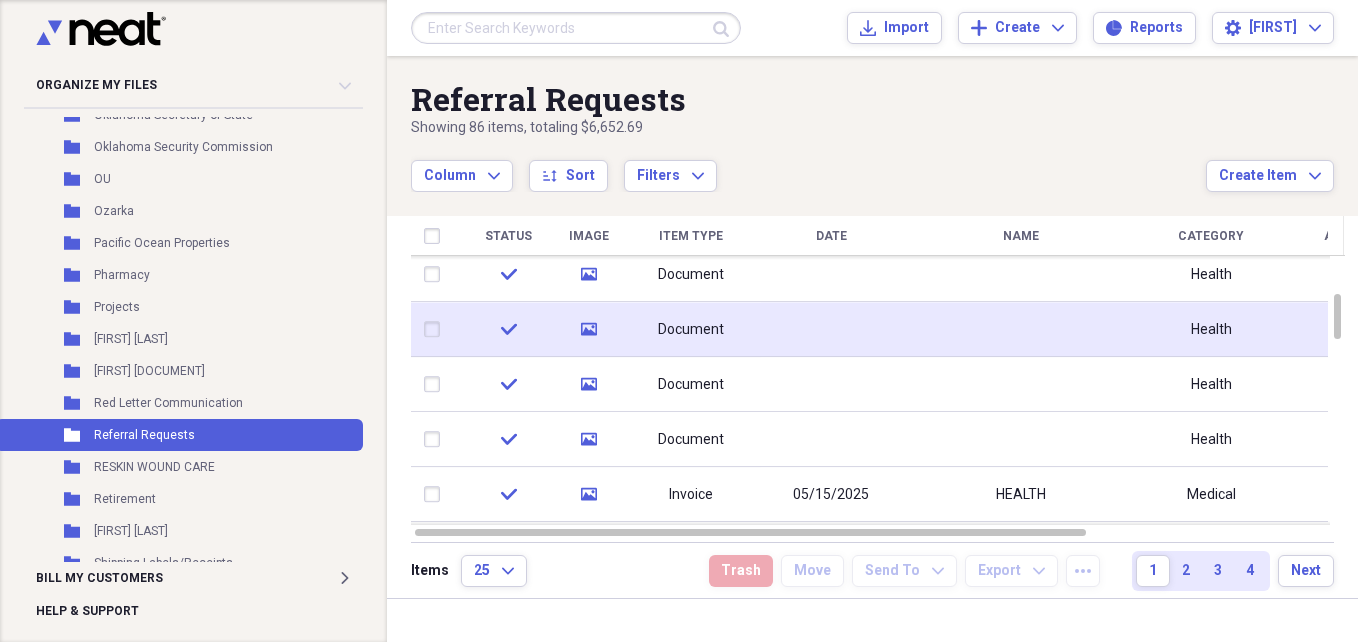 click on "media" at bounding box center [589, 329] 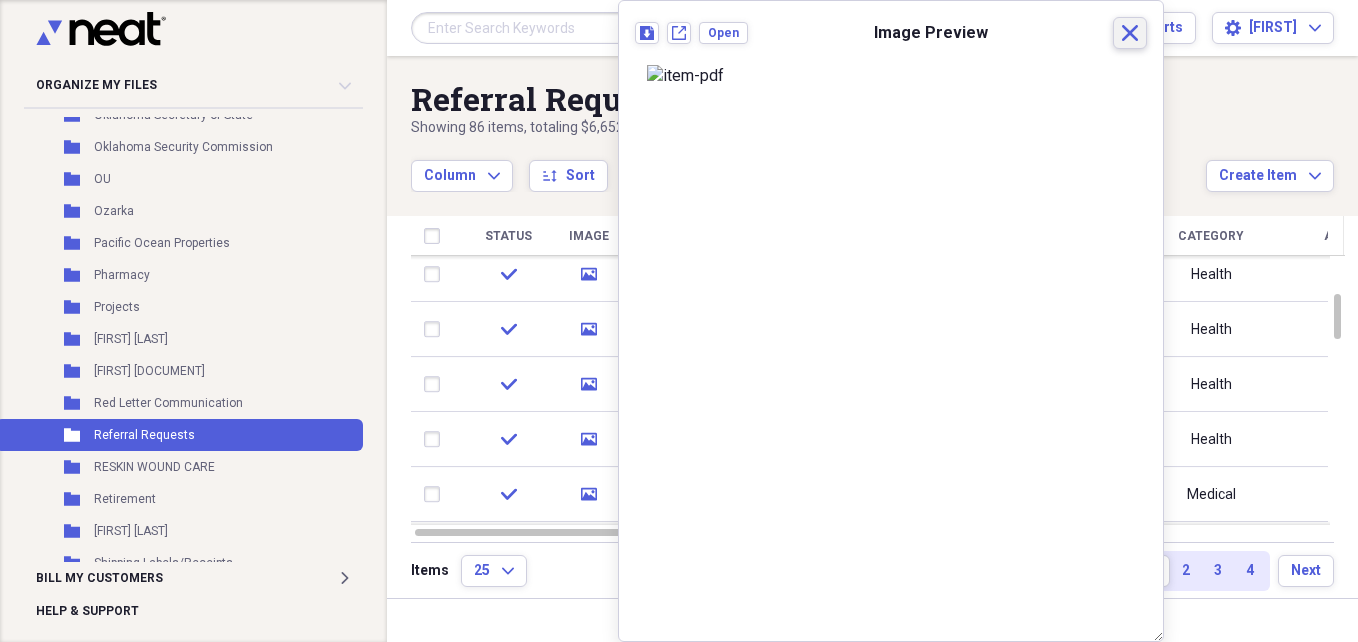click 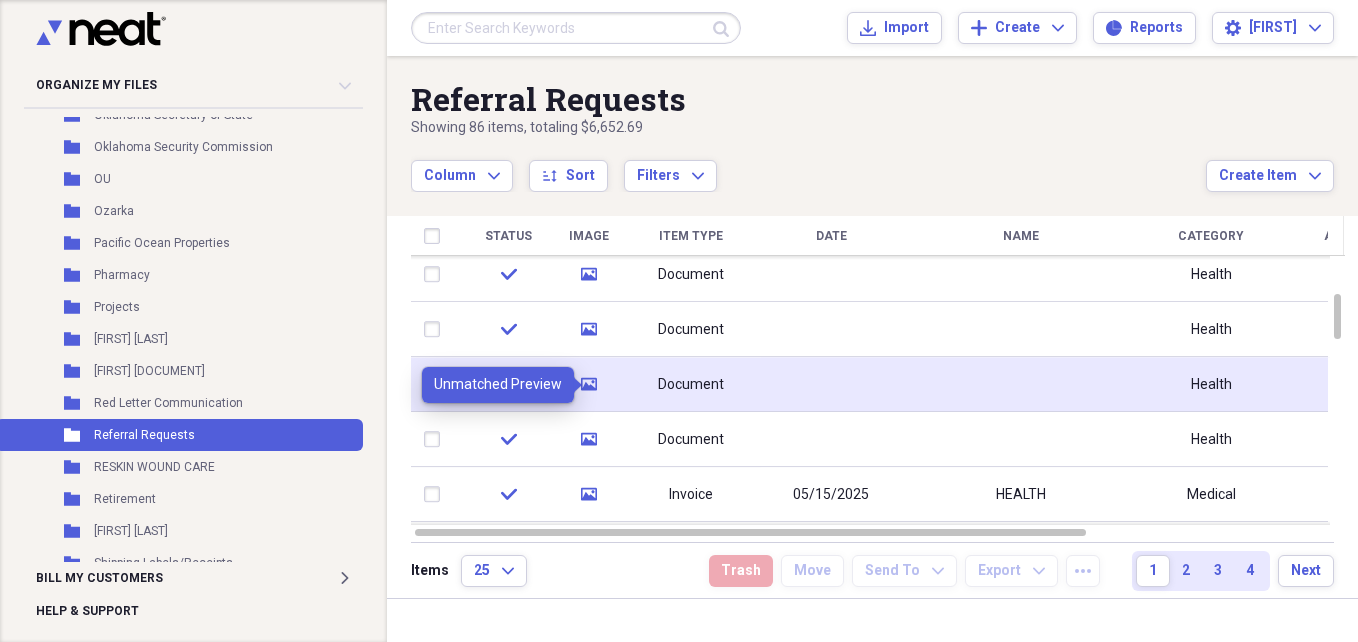 click 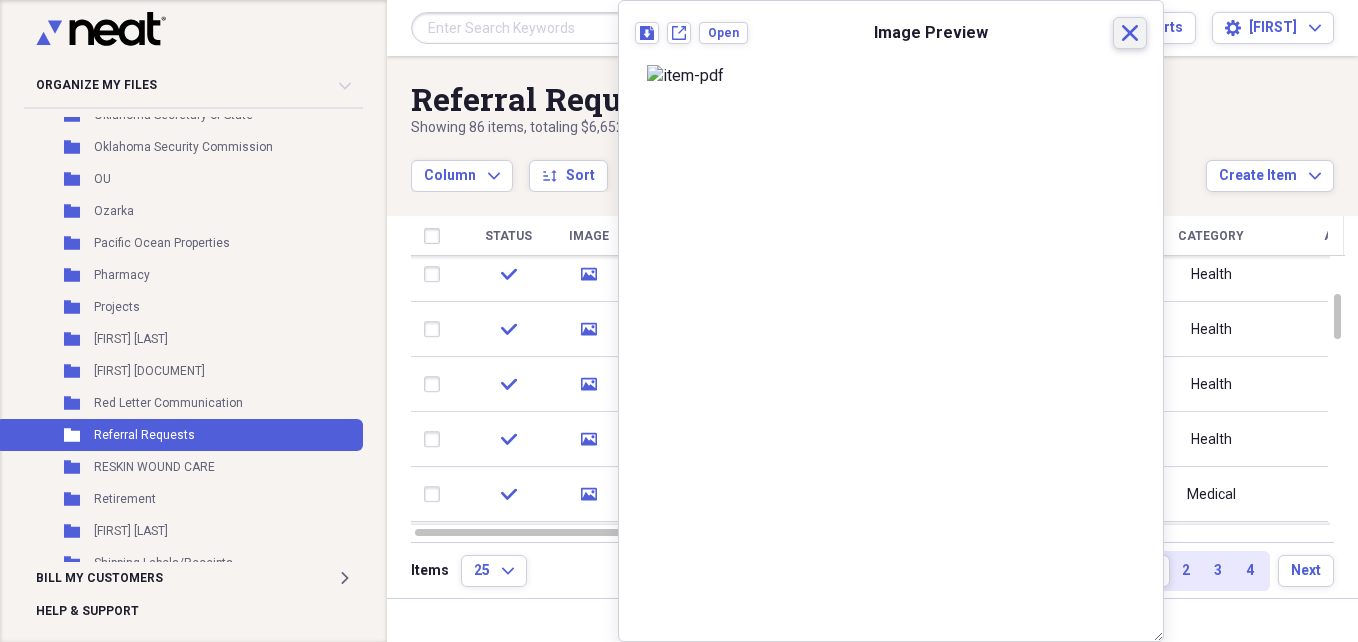 click on "Close" 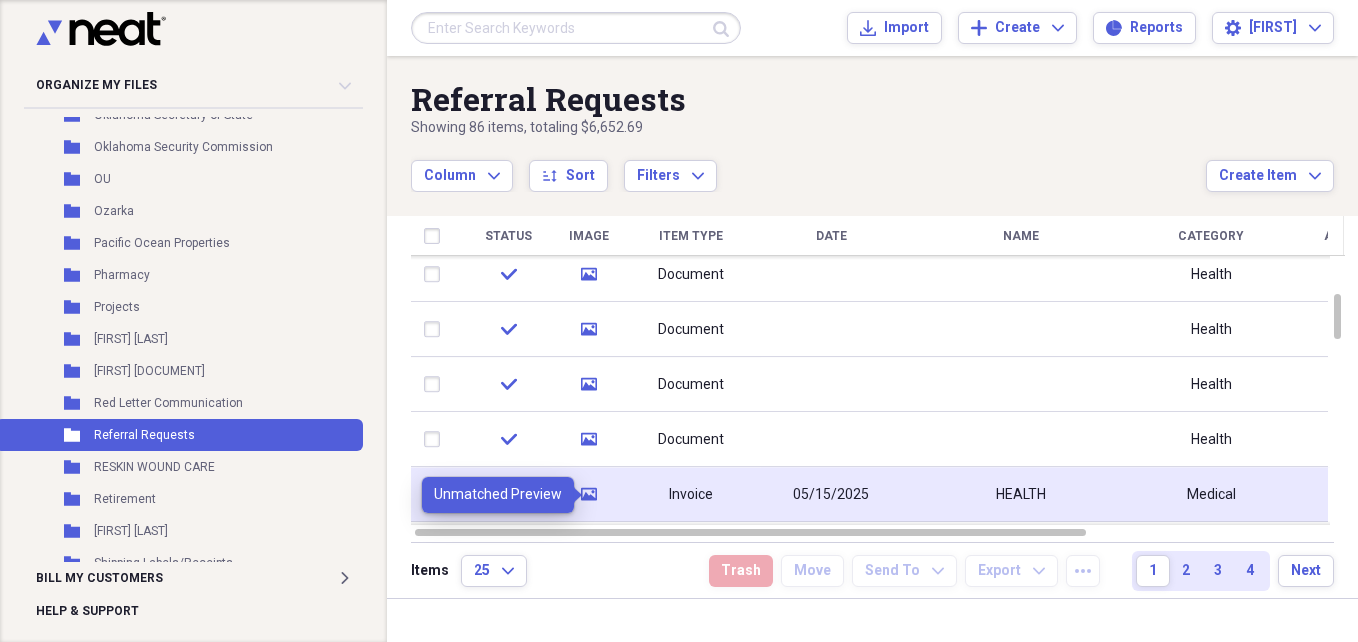 click 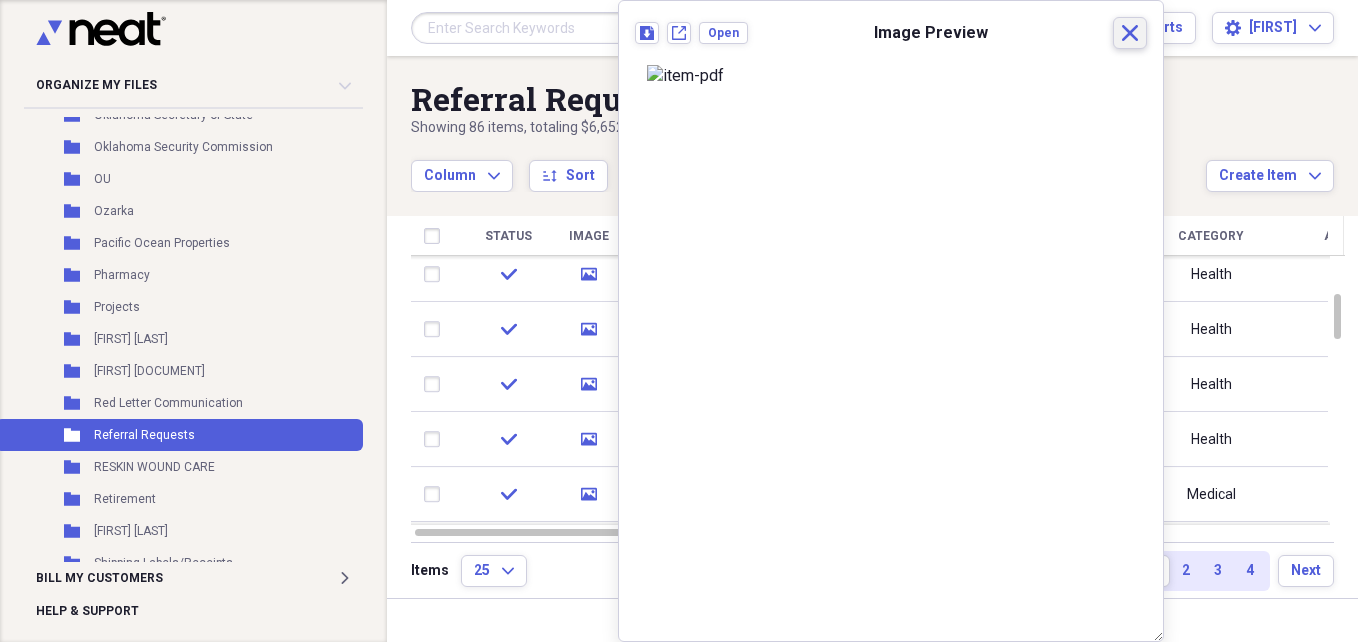 click 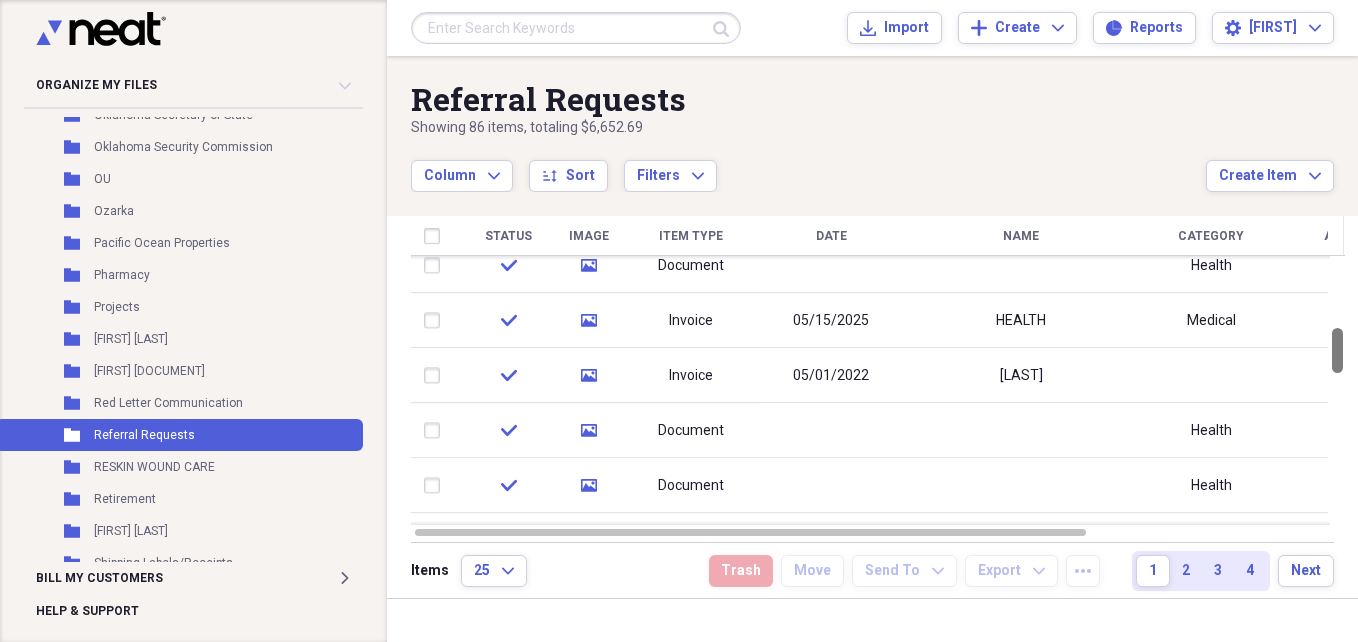 drag, startPoint x: 1350, startPoint y: 314, endPoint x: 1357, endPoint y: 355, distance: 41.59327 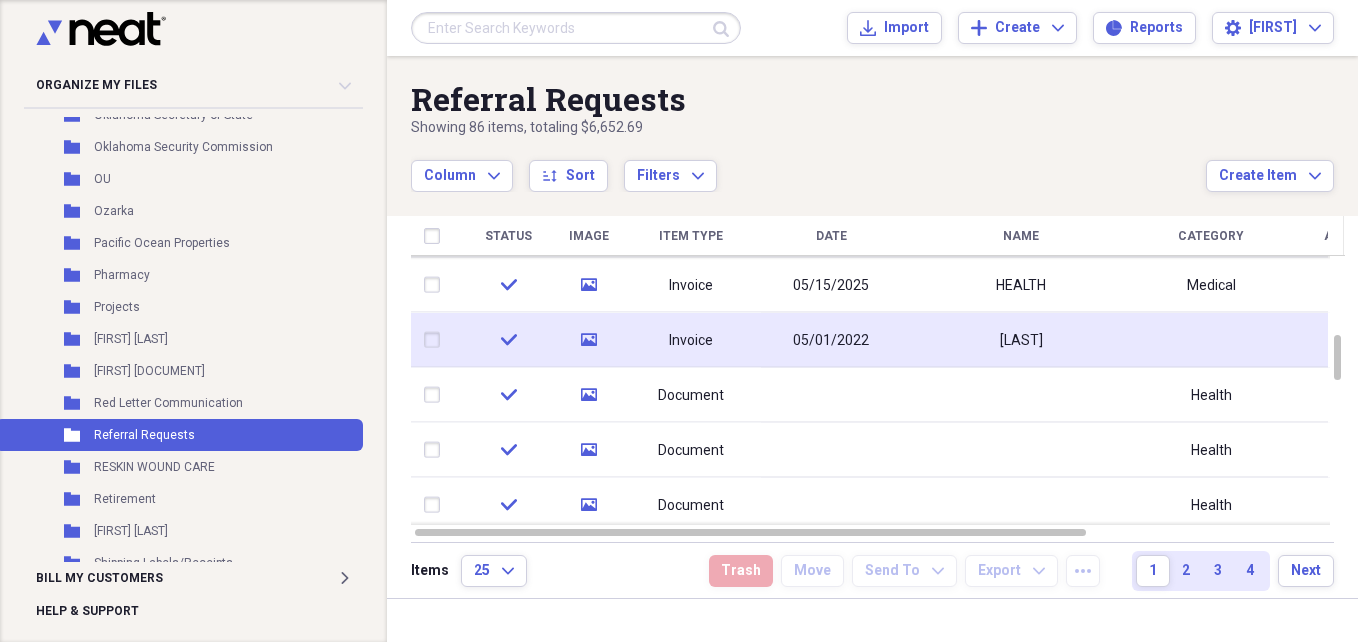 click 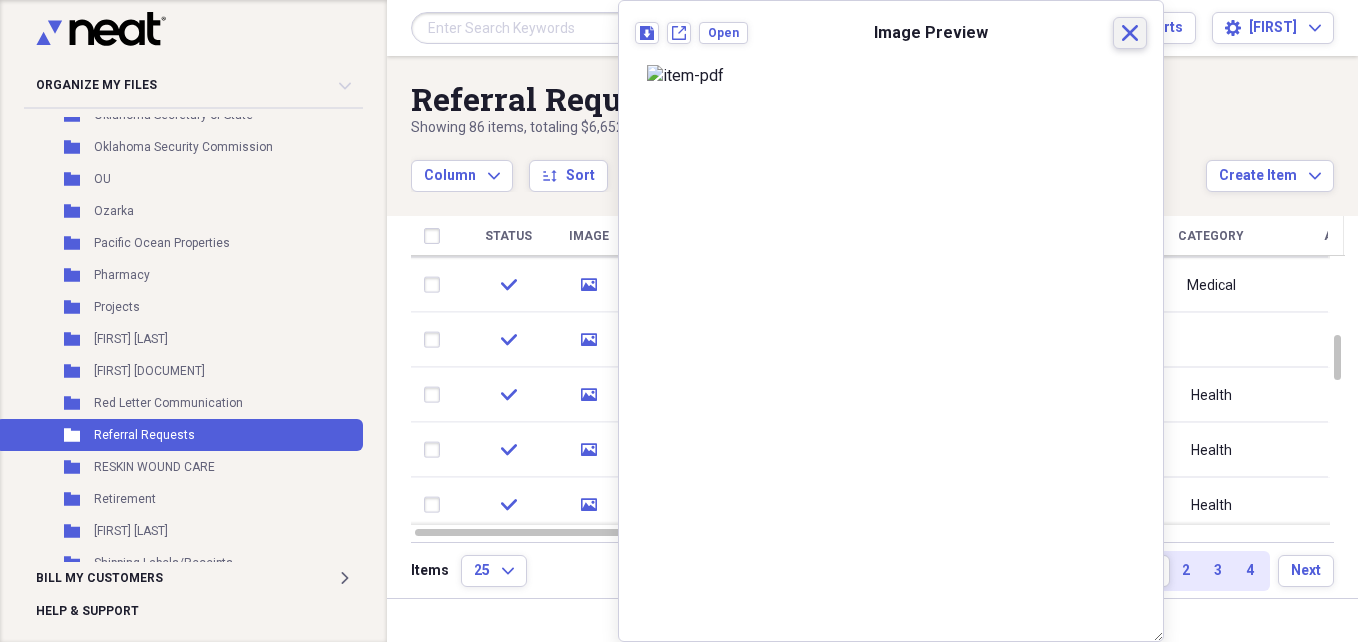click 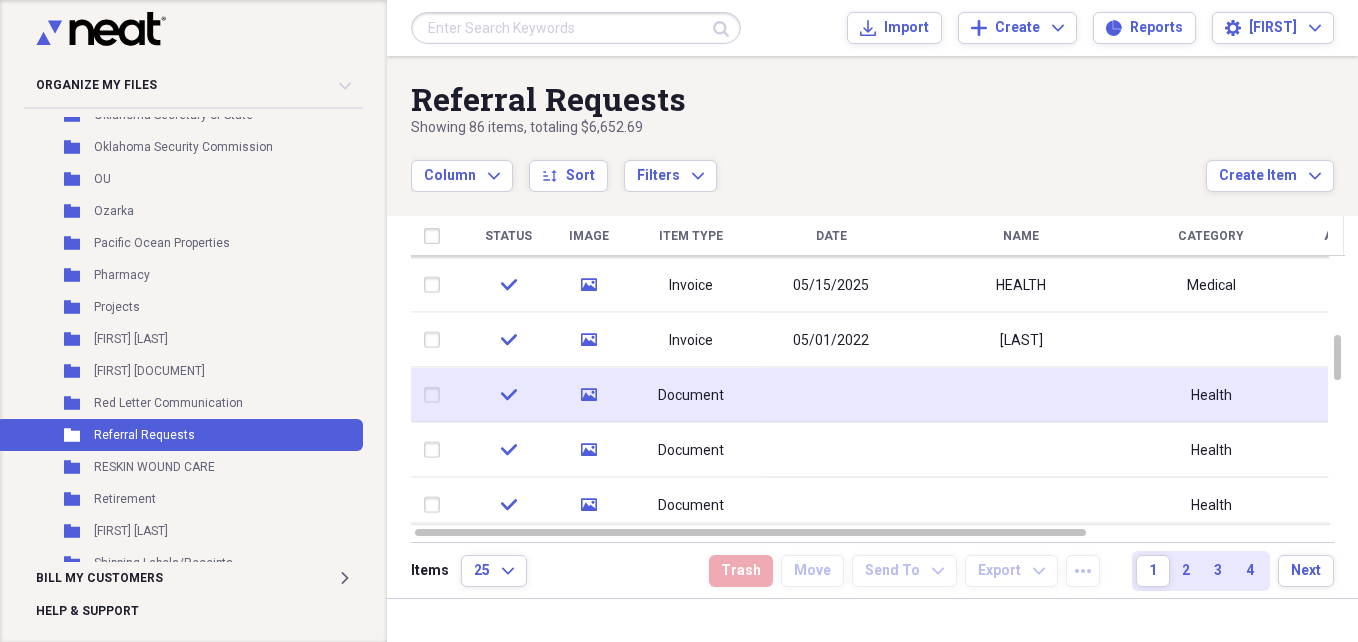 click 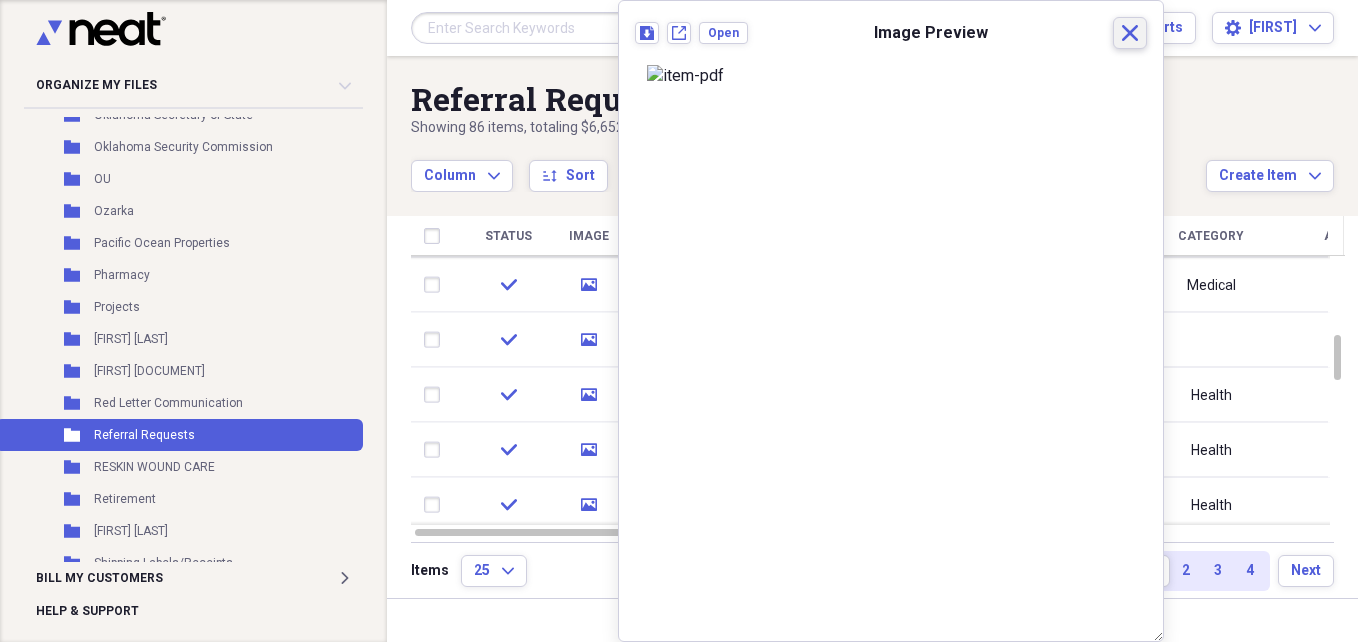click 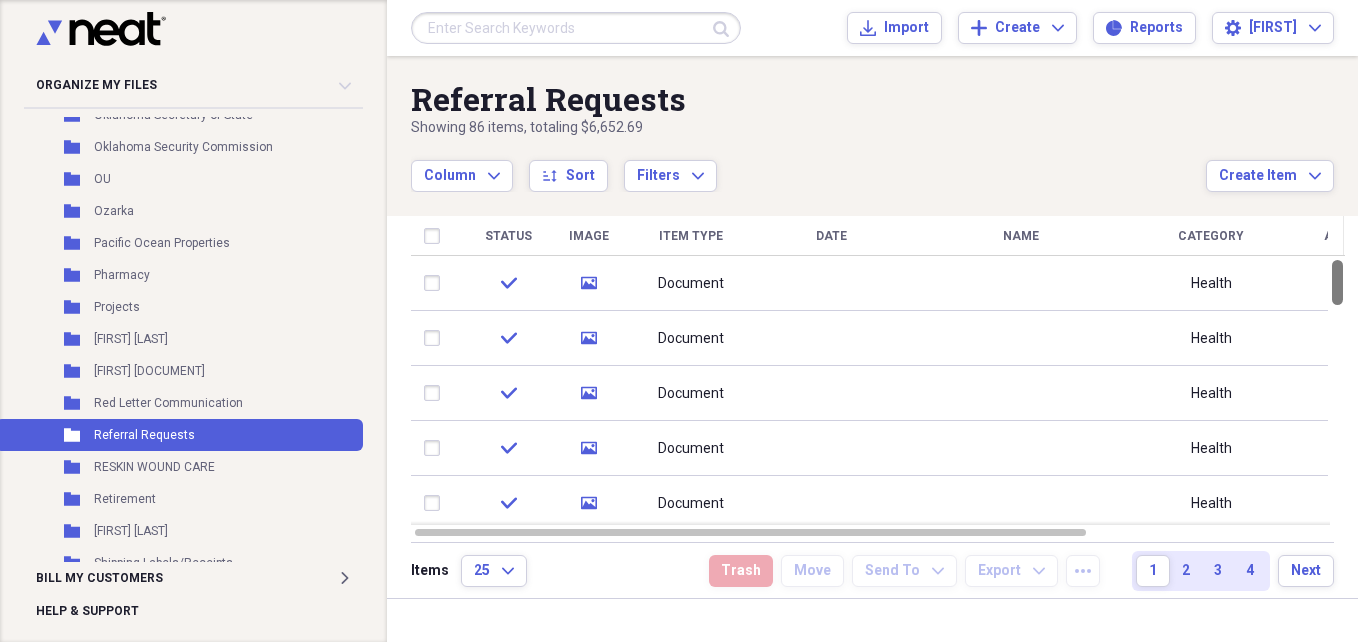 drag, startPoint x: 1356, startPoint y: 368, endPoint x: 1361, endPoint y: 191, distance: 177.0706 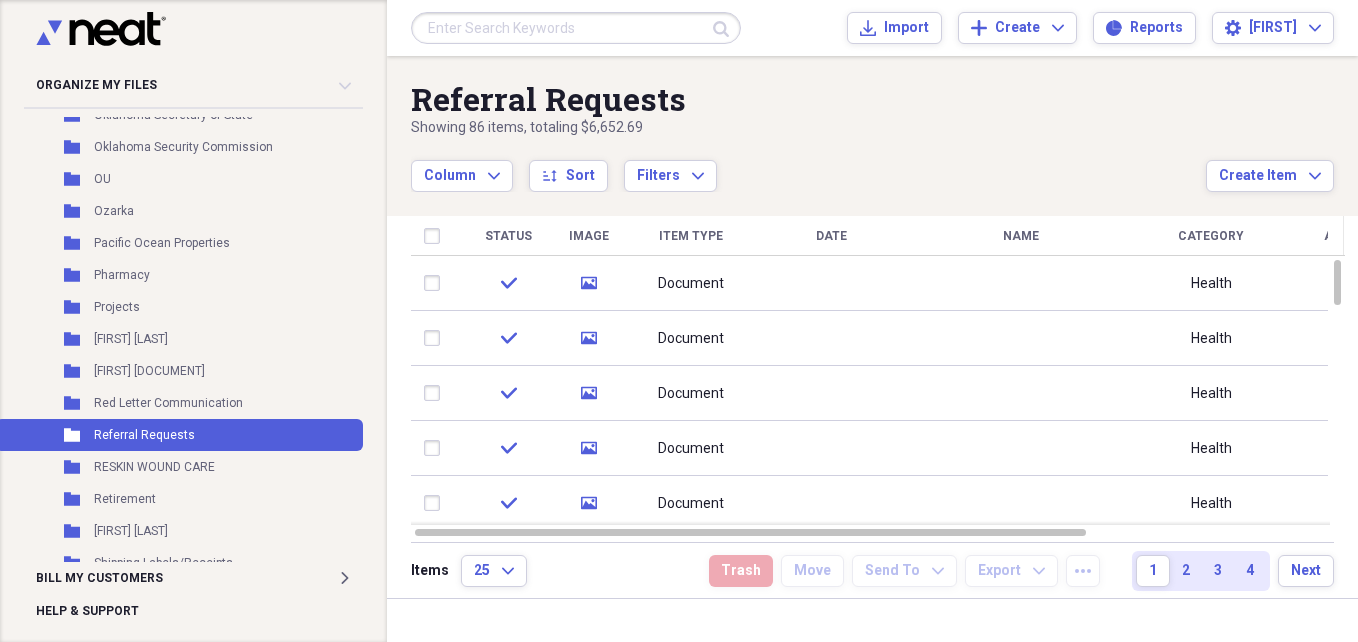 scroll, scrollTop: 0, scrollLeft: 0, axis: both 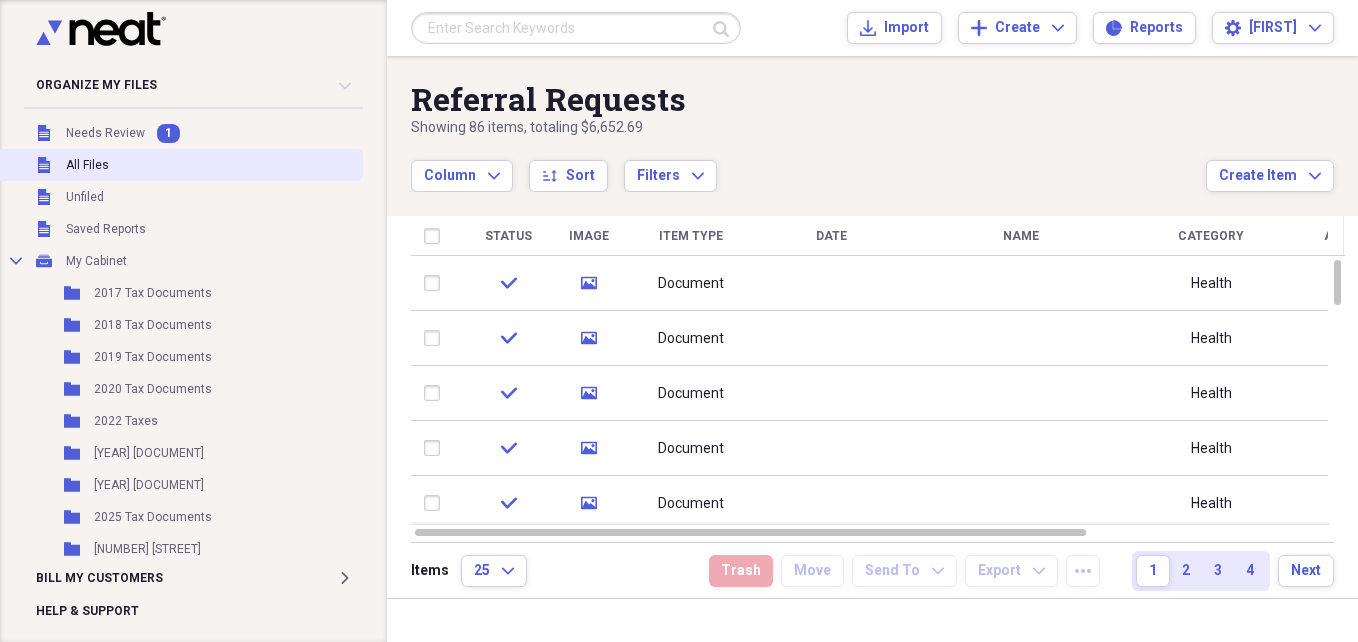 click on "Unfiled All Files" at bounding box center (179, 165) 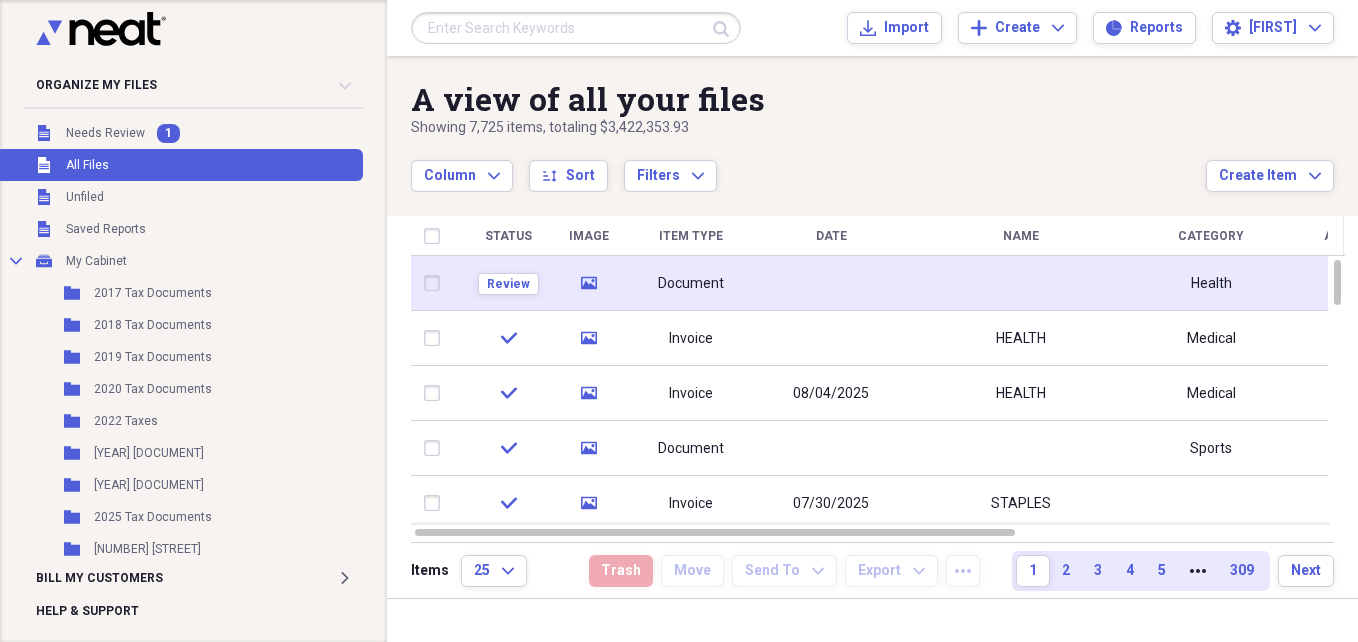 click on "Document" at bounding box center [691, 283] 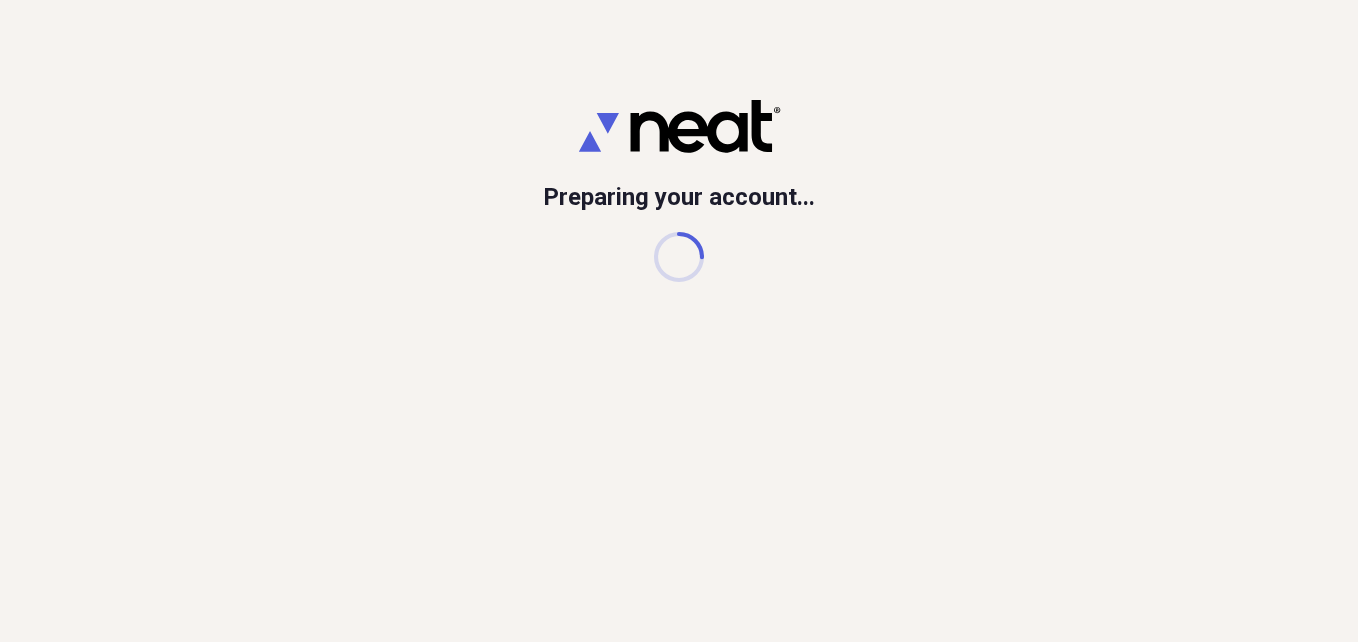 scroll, scrollTop: 0, scrollLeft: 0, axis: both 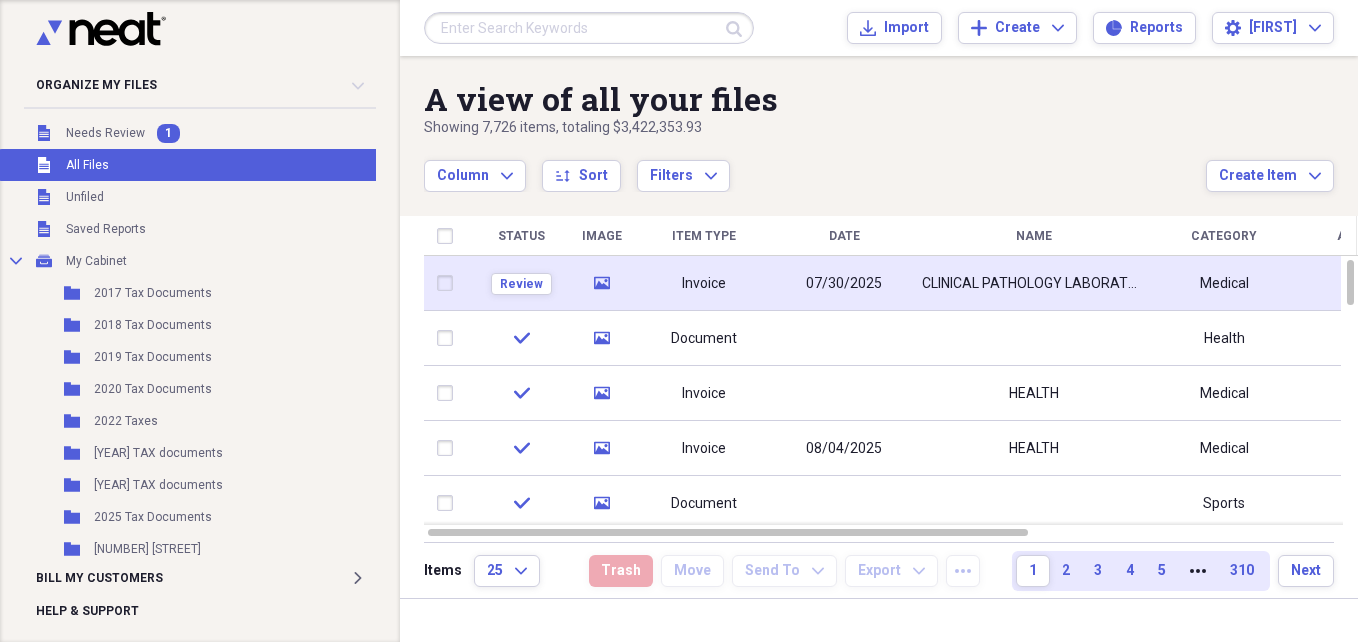click on "Invoice" at bounding box center (704, 283) 